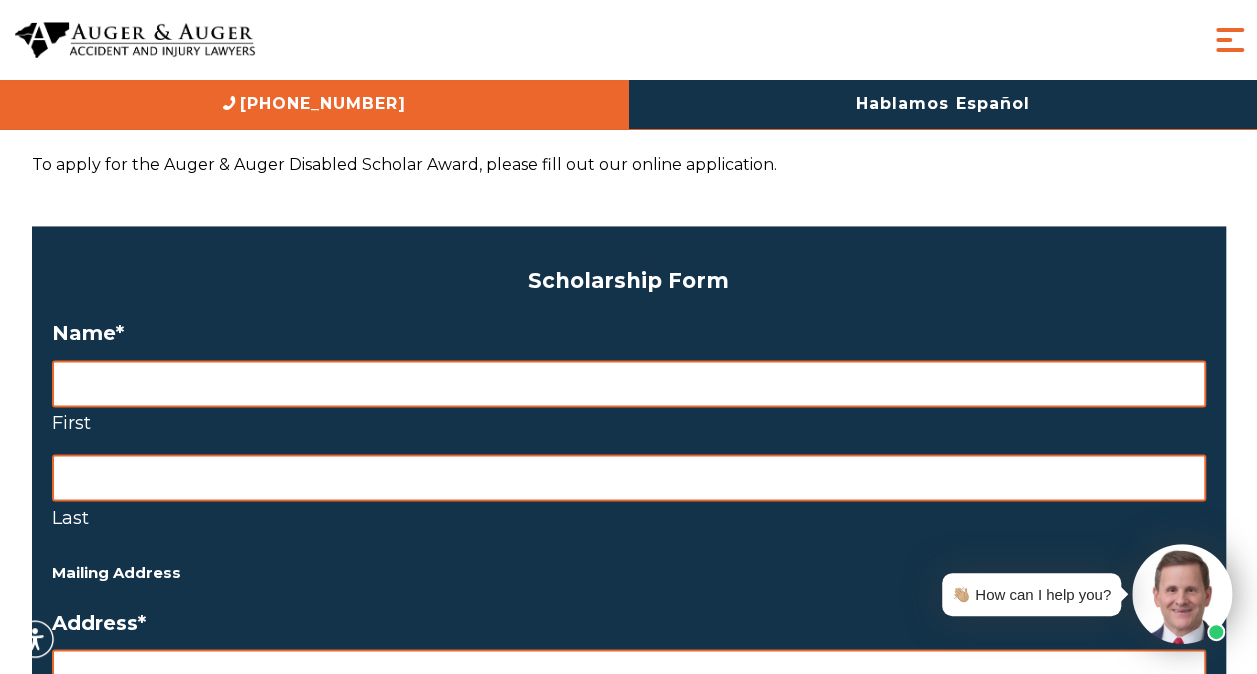 scroll, scrollTop: 1431, scrollLeft: 0, axis: vertical 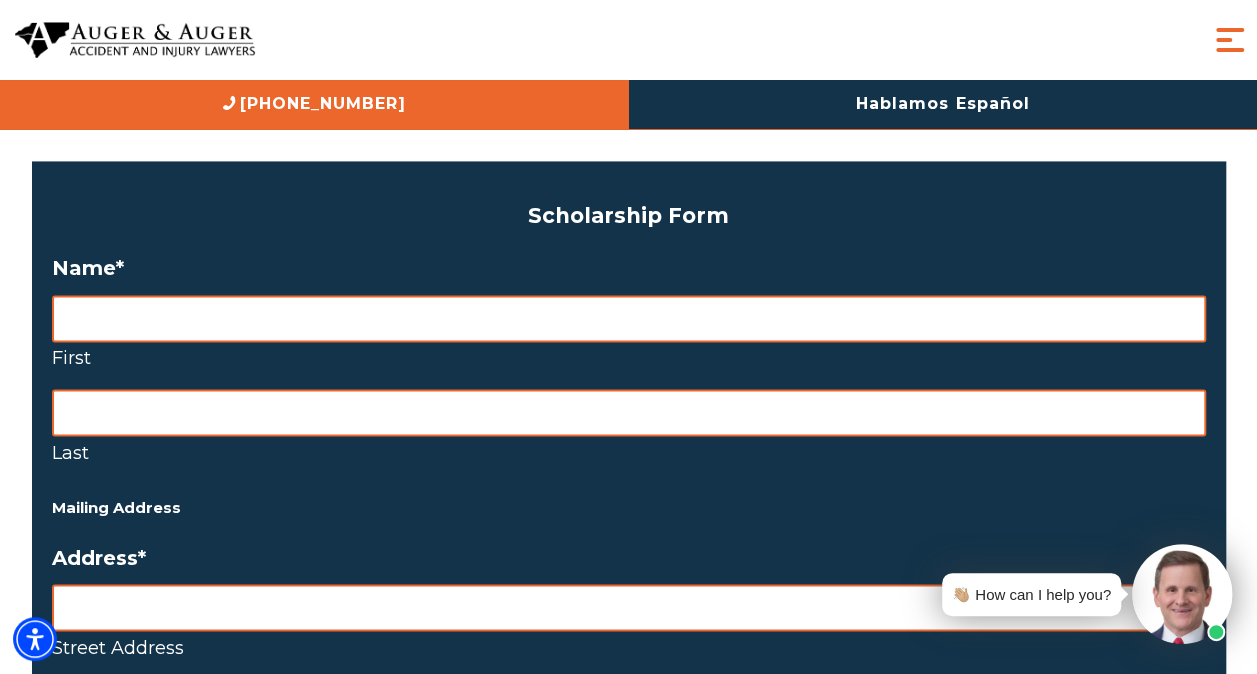 click on "First" at bounding box center (629, 318) 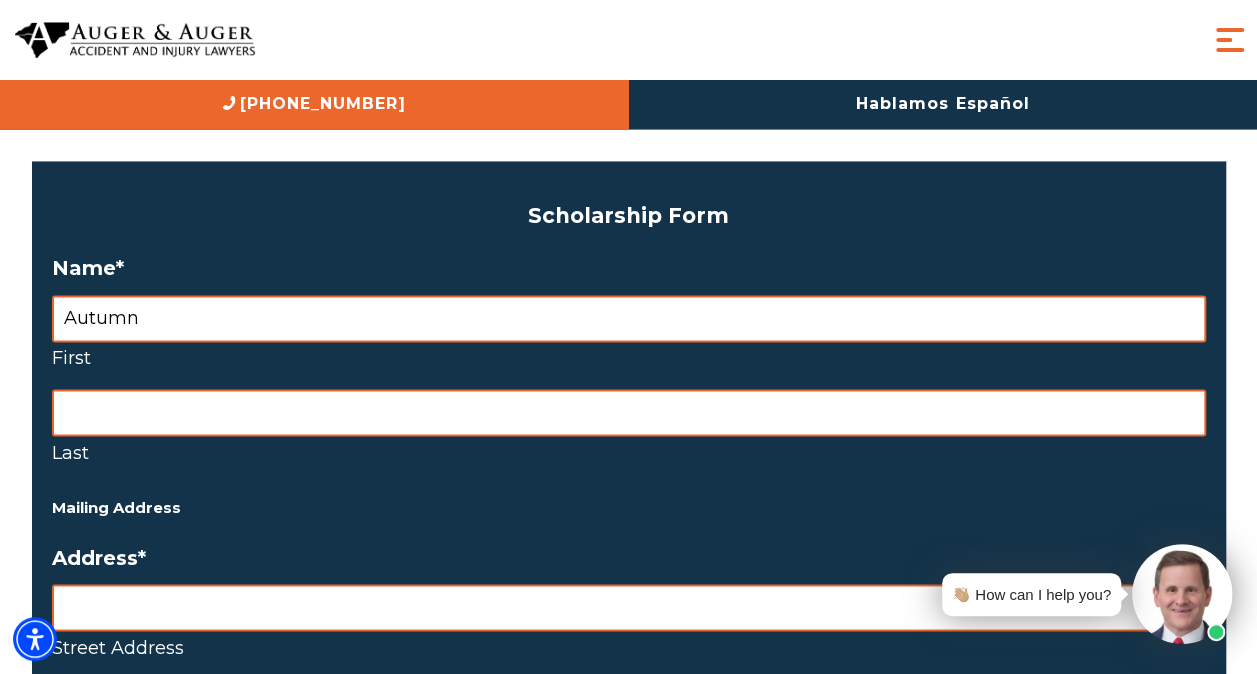 type on "Asper" 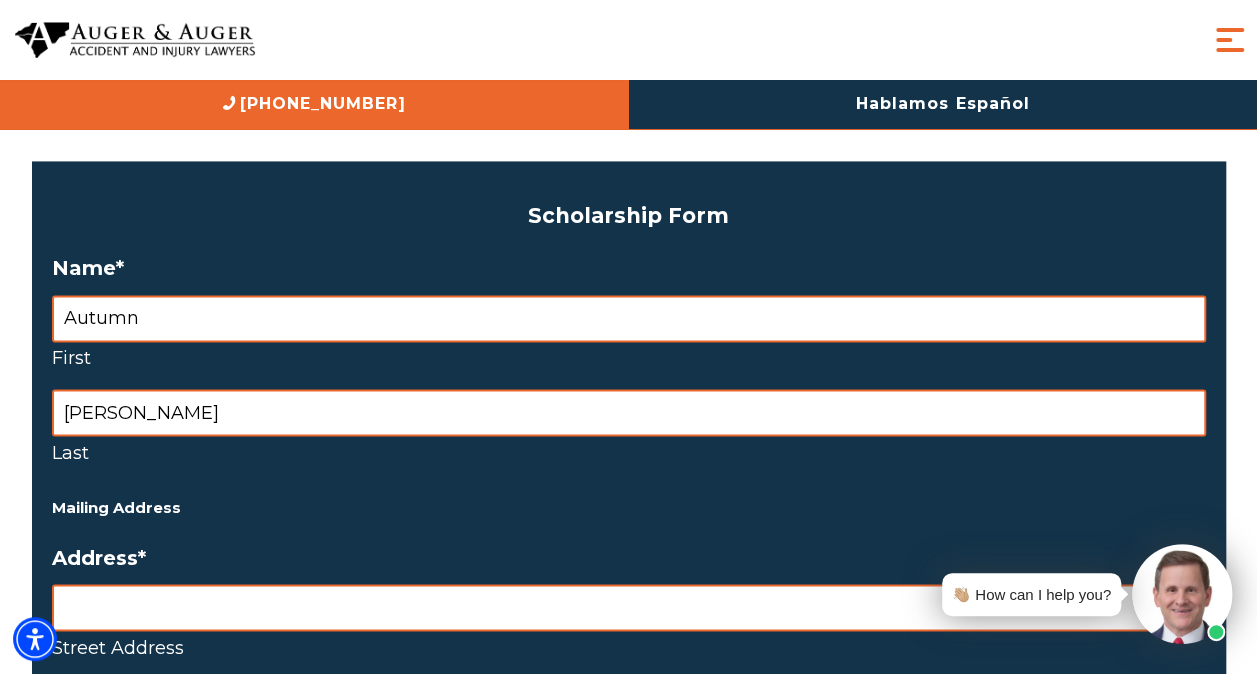 type on "5006 Galena" 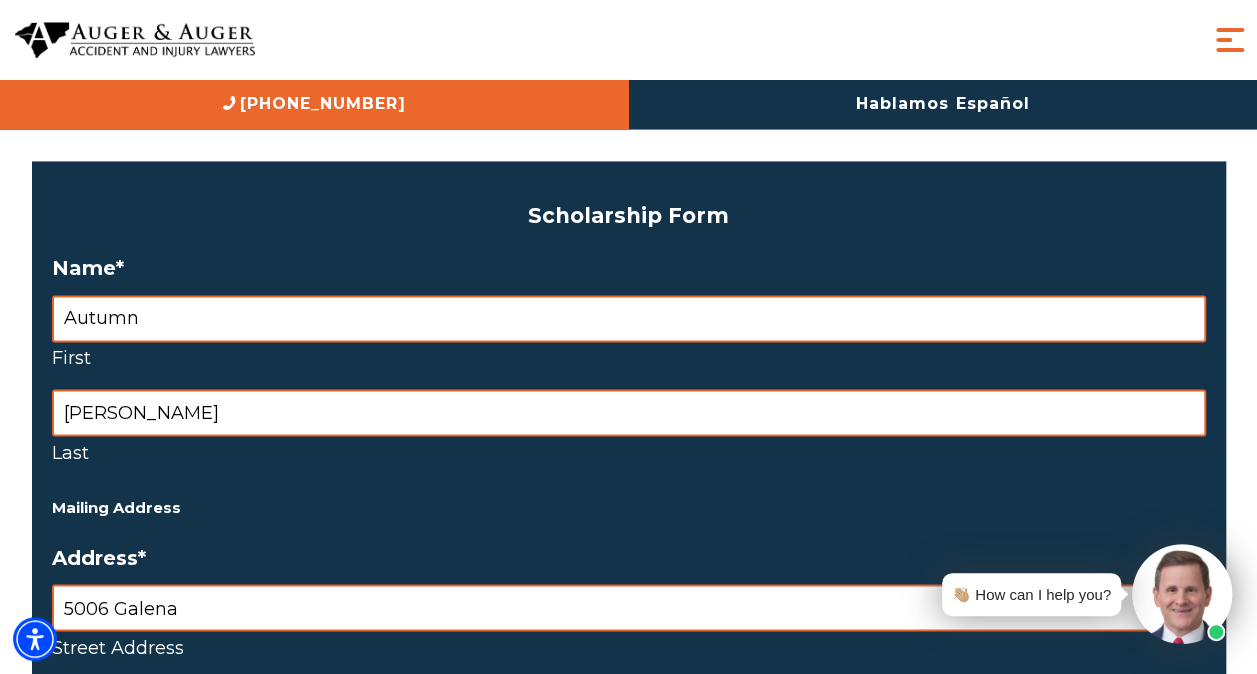 type on "Chubbuck" 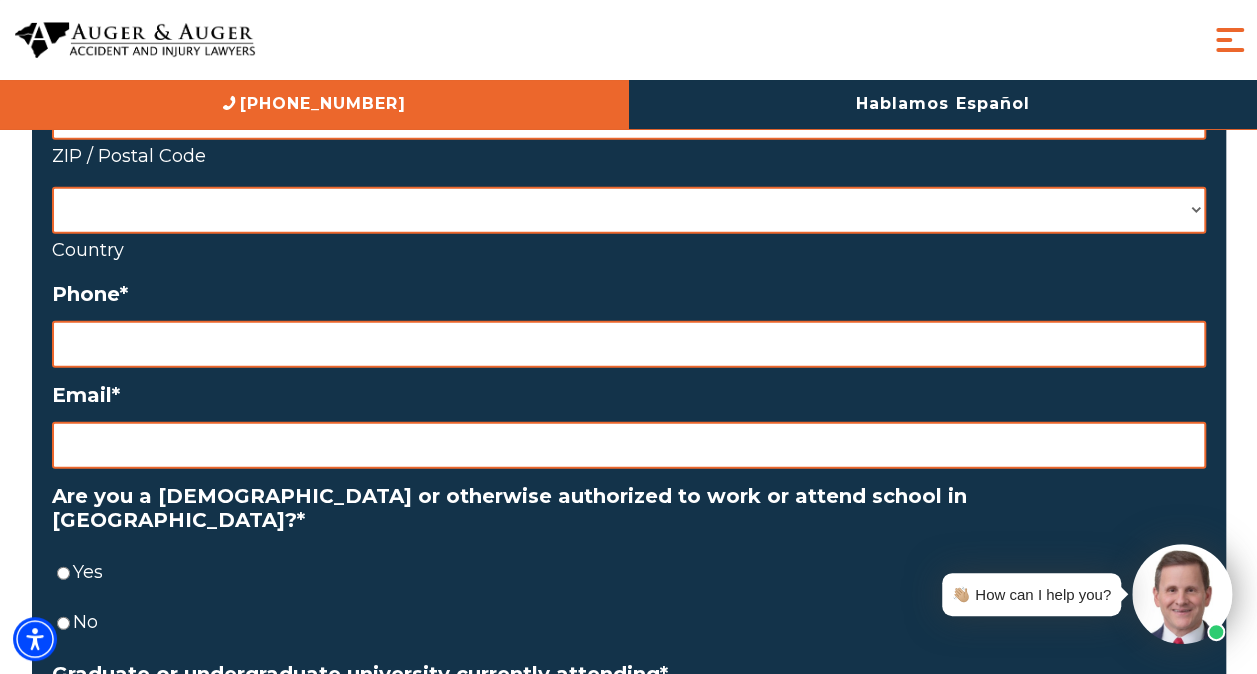 scroll, scrollTop: 2303, scrollLeft: 0, axis: vertical 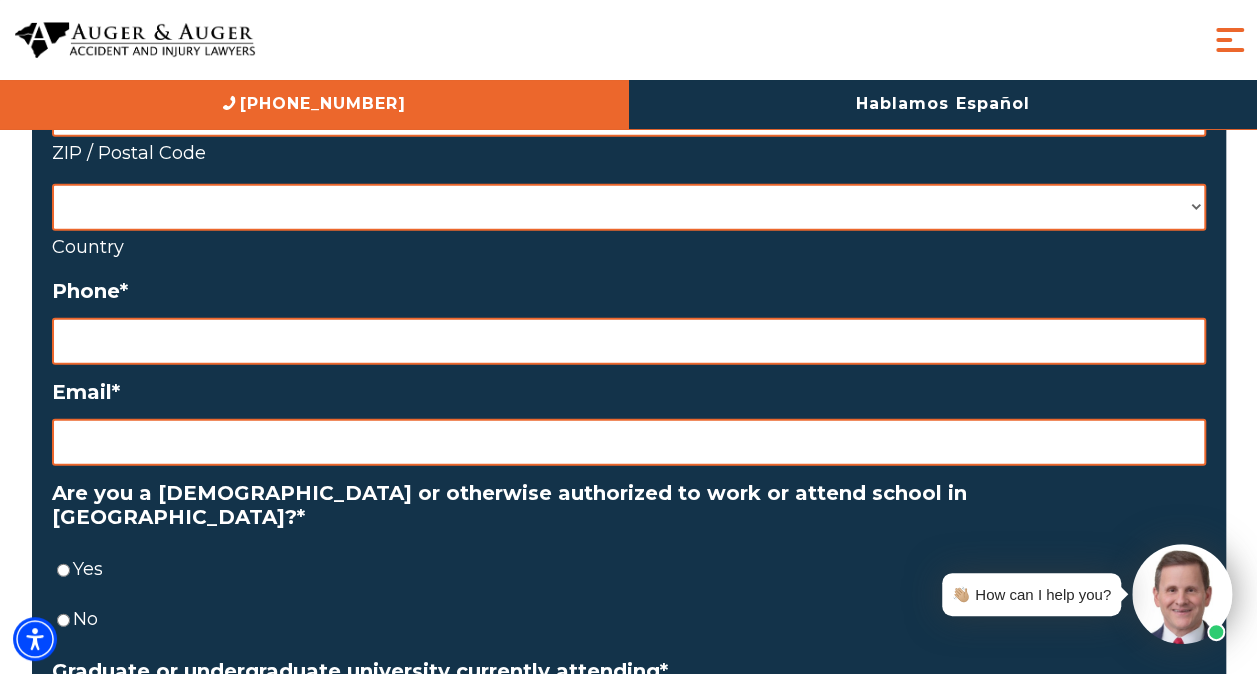 type on "(___) ___-____" 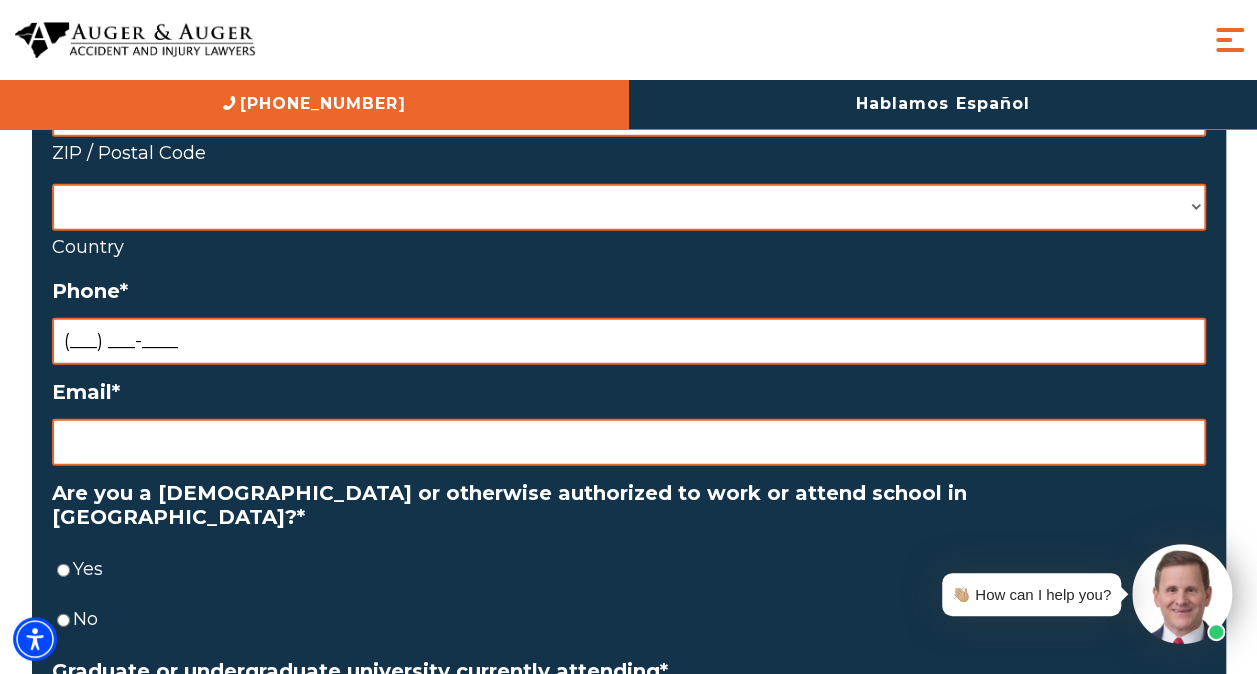 click on "(___) ___-____" at bounding box center (629, 341) 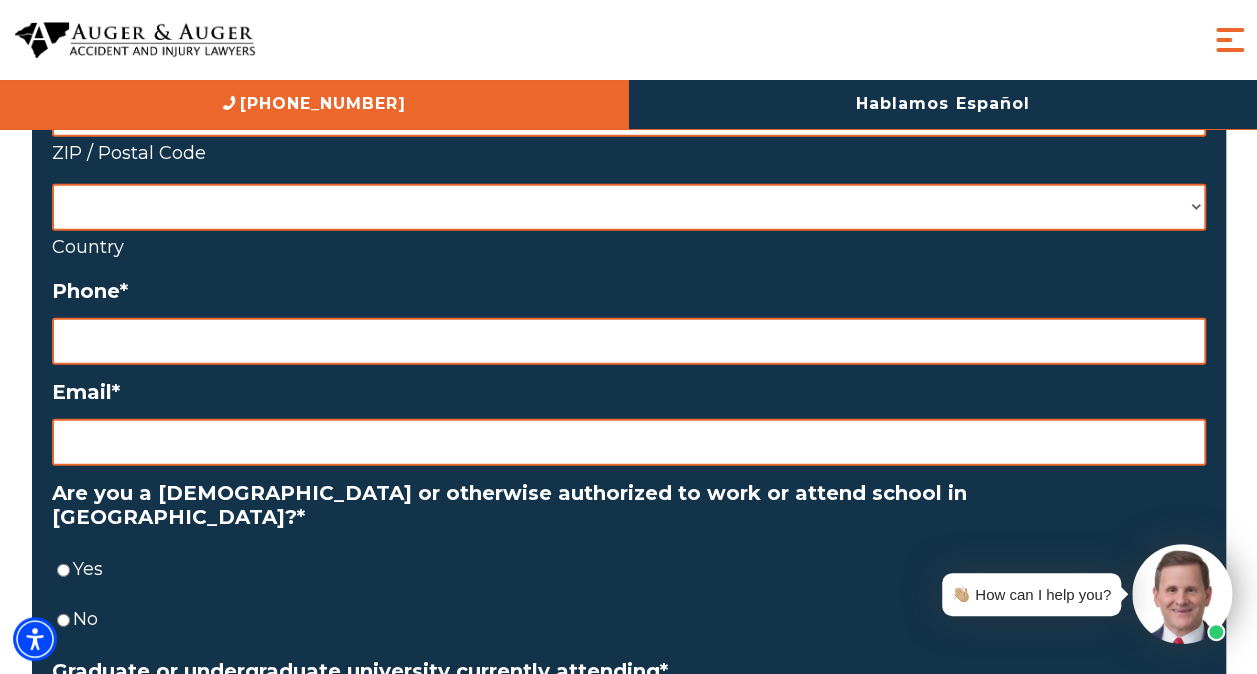 type on "(___) ___-____" 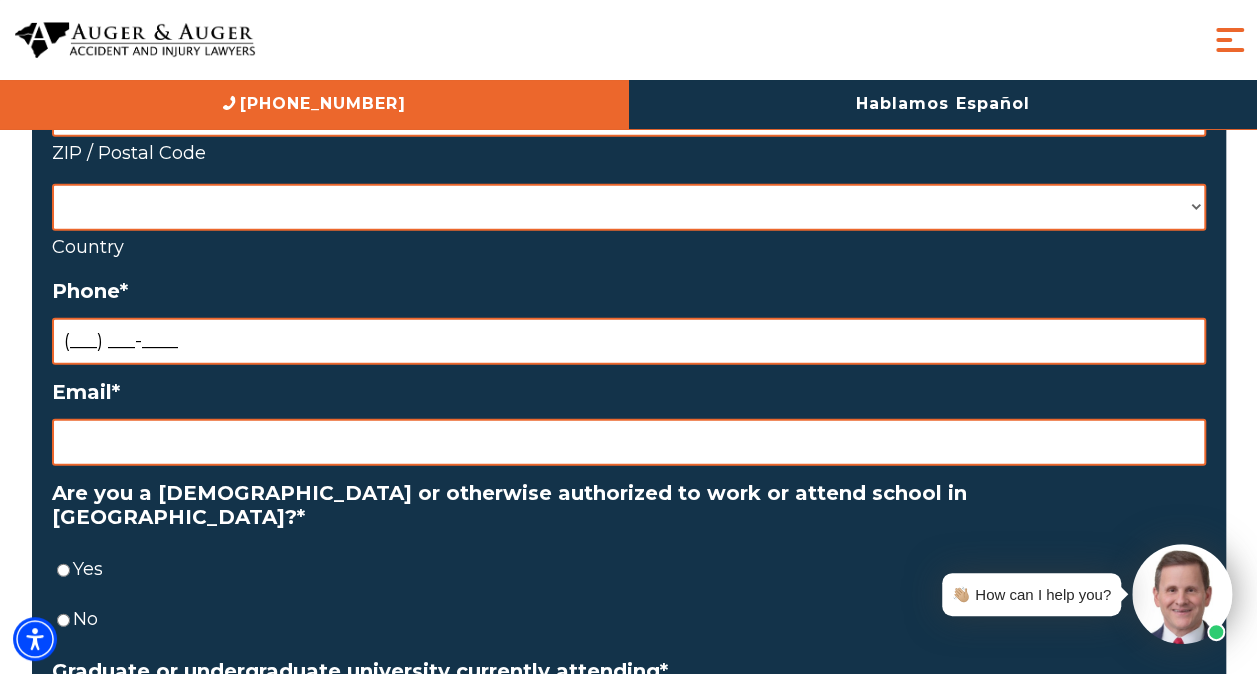 click on "(___) ___-____" at bounding box center [629, 341] 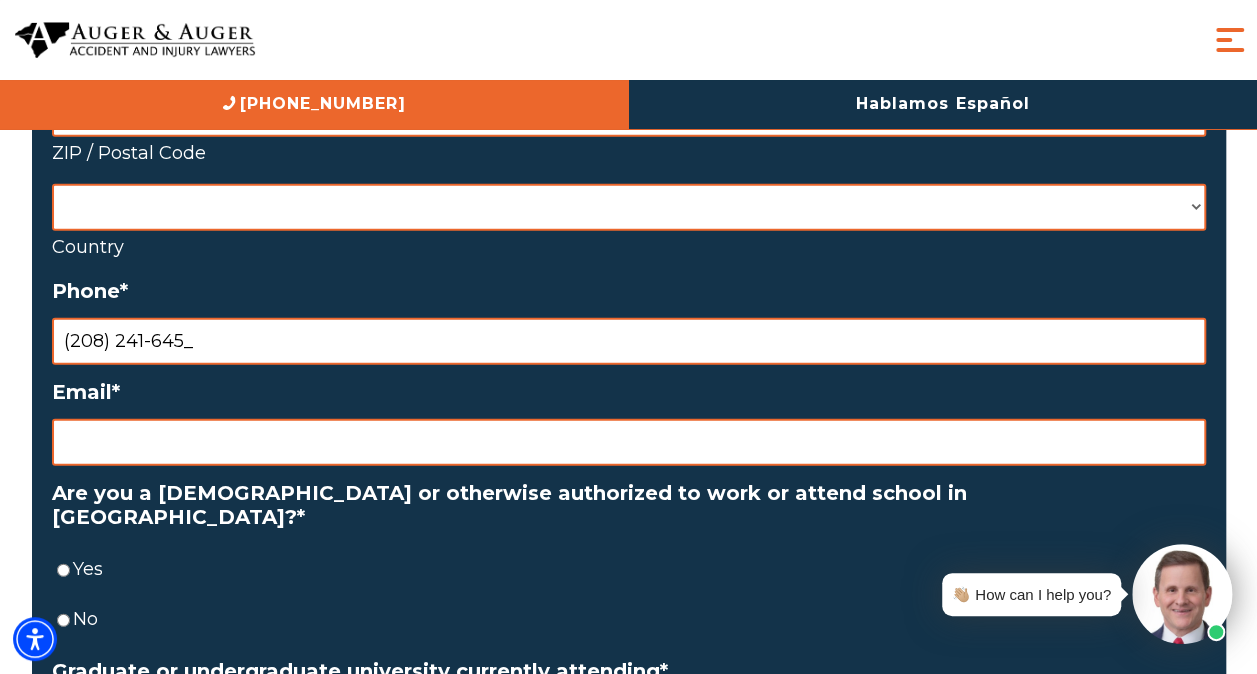 type on "(208) 241-6455" 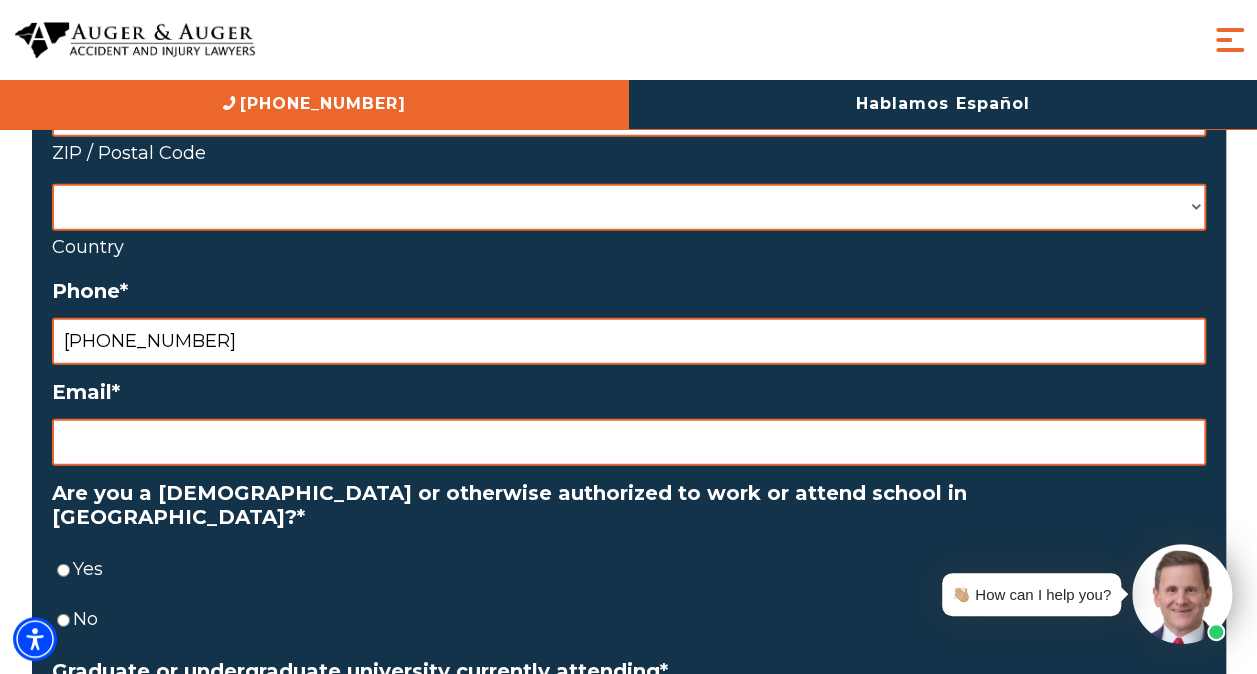 click on "Email *" at bounding box center (629, 442) 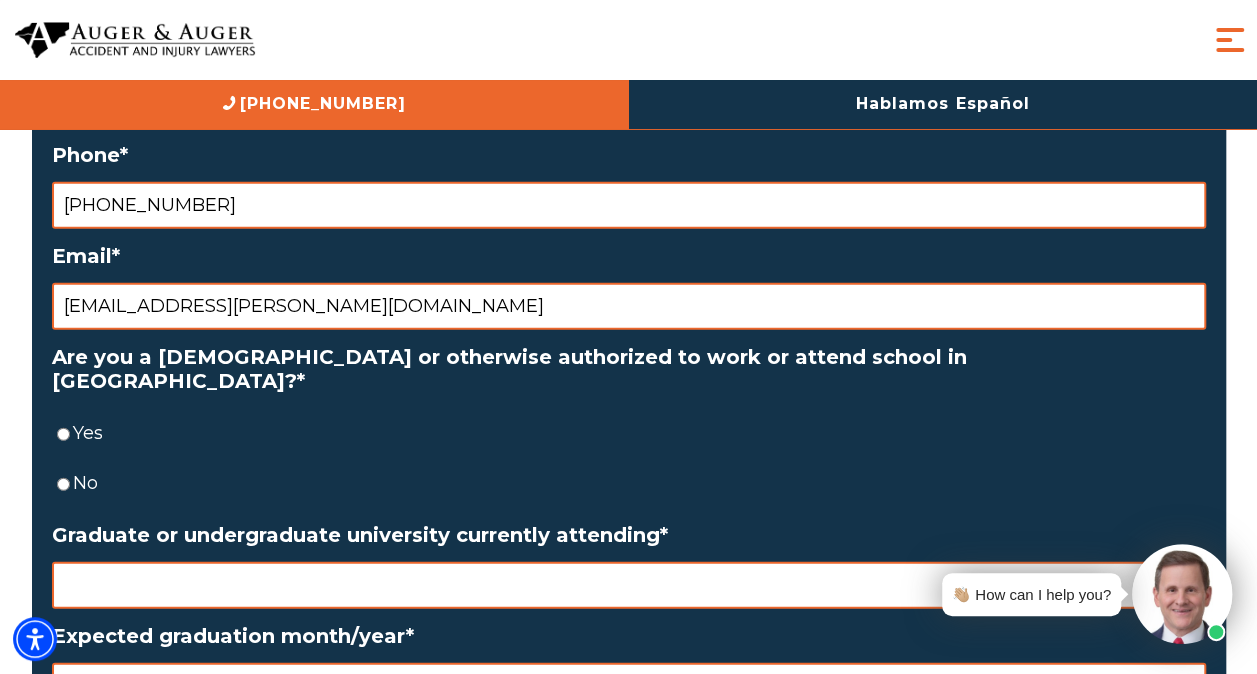 scroll, scrollTop: 2585, scrollLeft: 0, axis: vertical 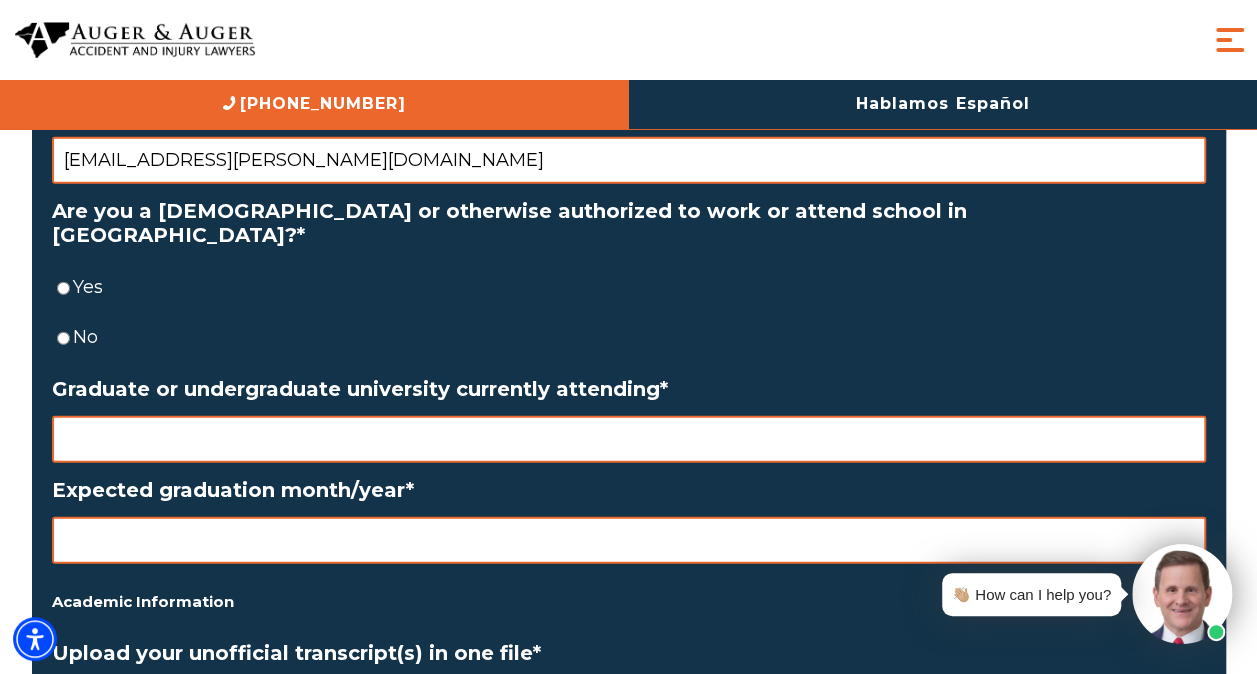 type on "autumn.asper@gmail.com" 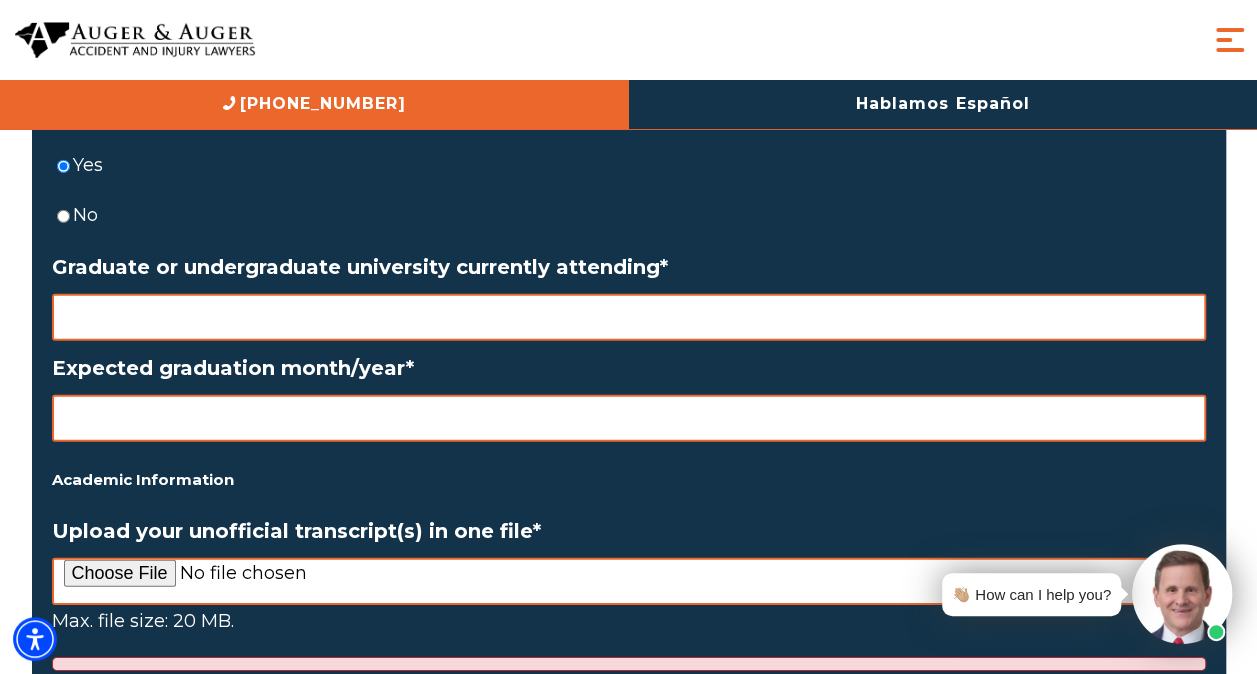 scroll, scrollTop: 2709, scrollLeft: 0, axis: vertical 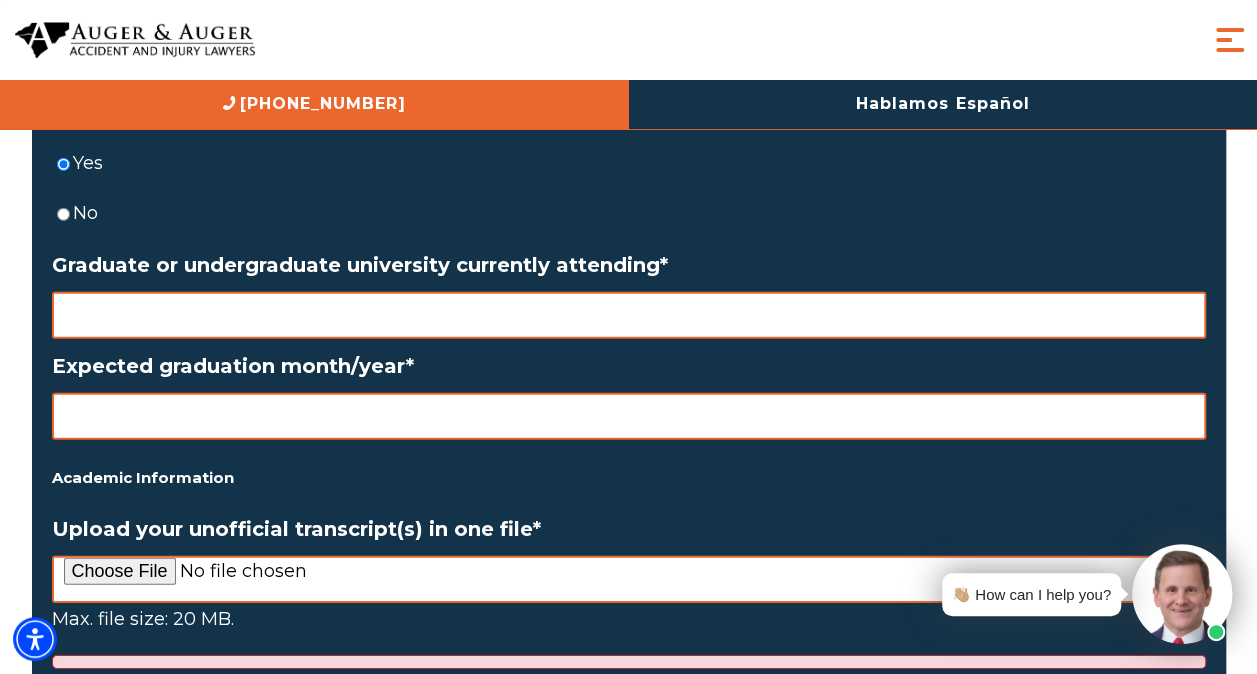 click on "Graduate or undergraduate university currently attending *" at bounding box center [629, 315] 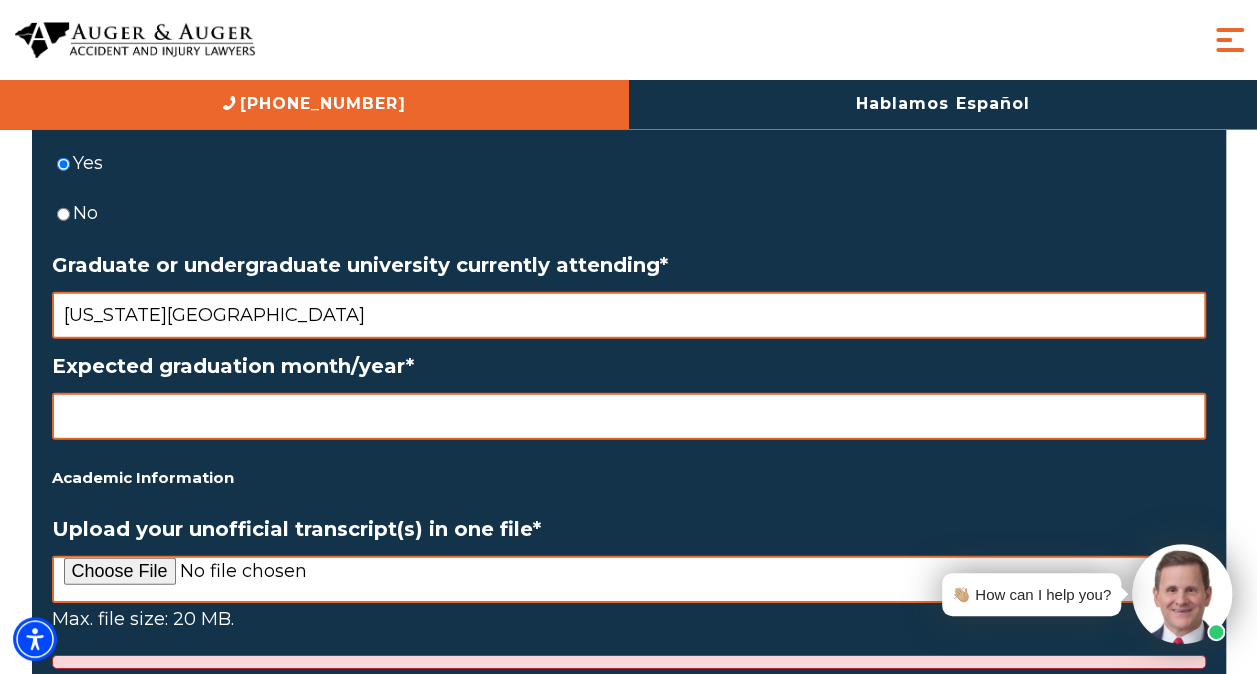 type on "Idaho State Universisty" 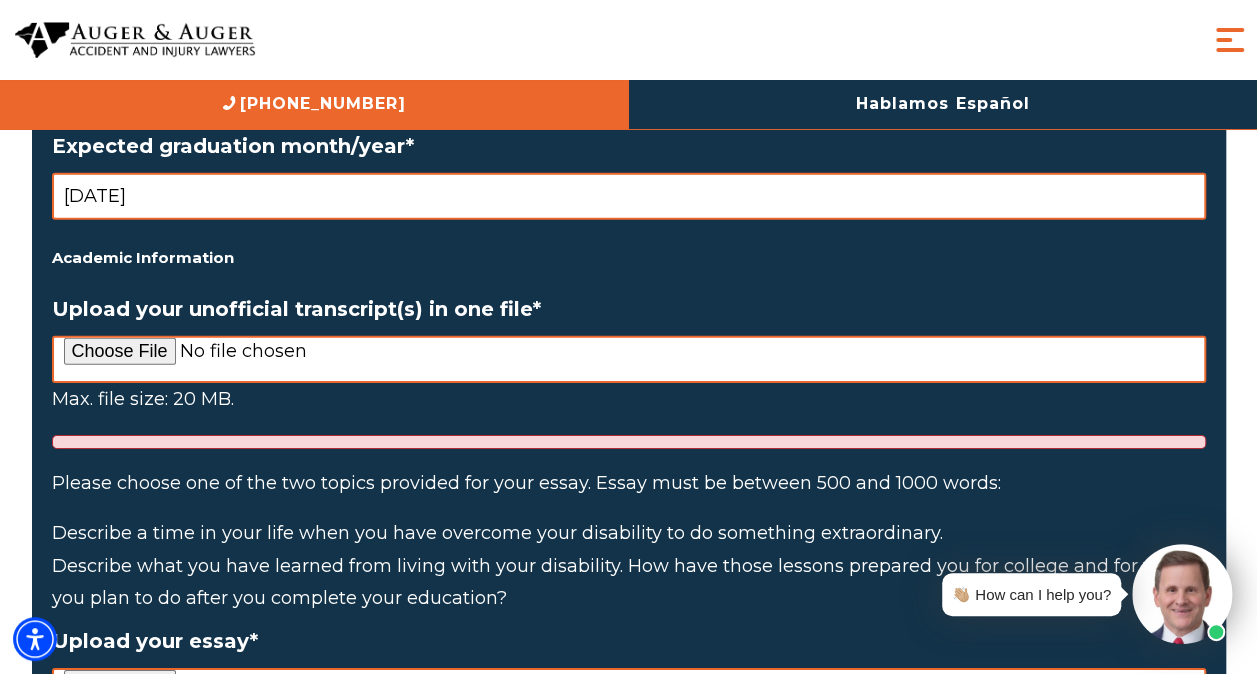 scroll, scrollTop: 2943, scrollLeft: 0, axis: vertical 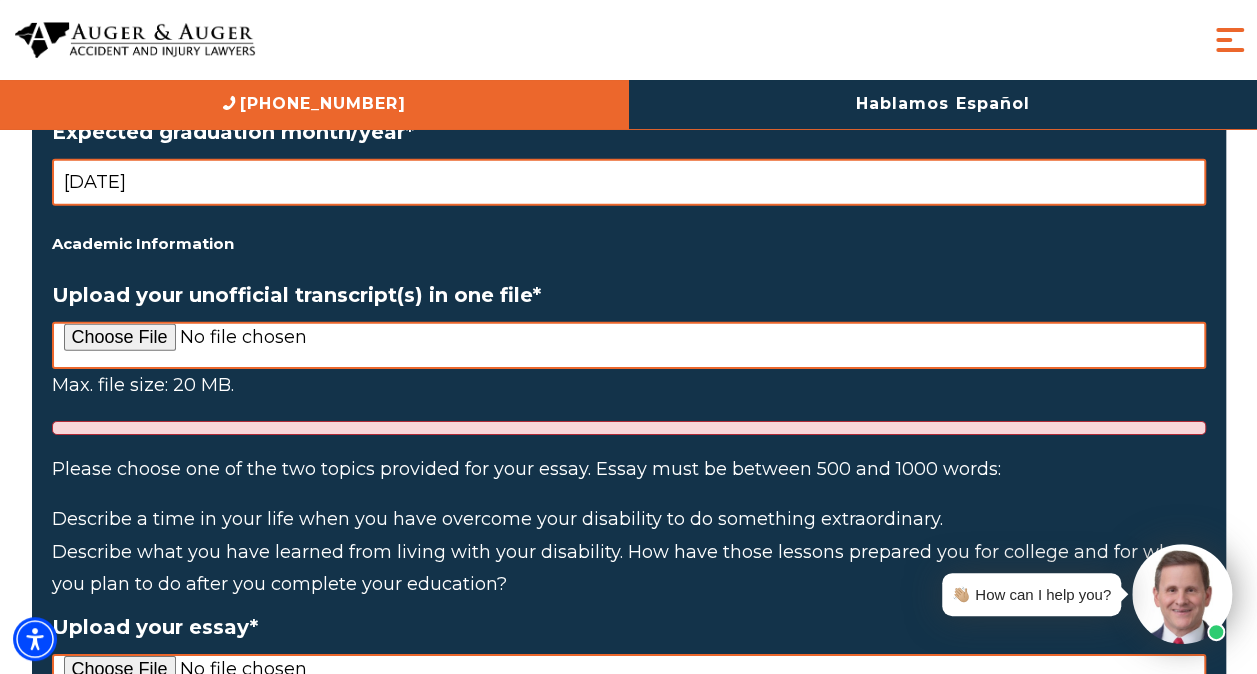 type on "May 2029" 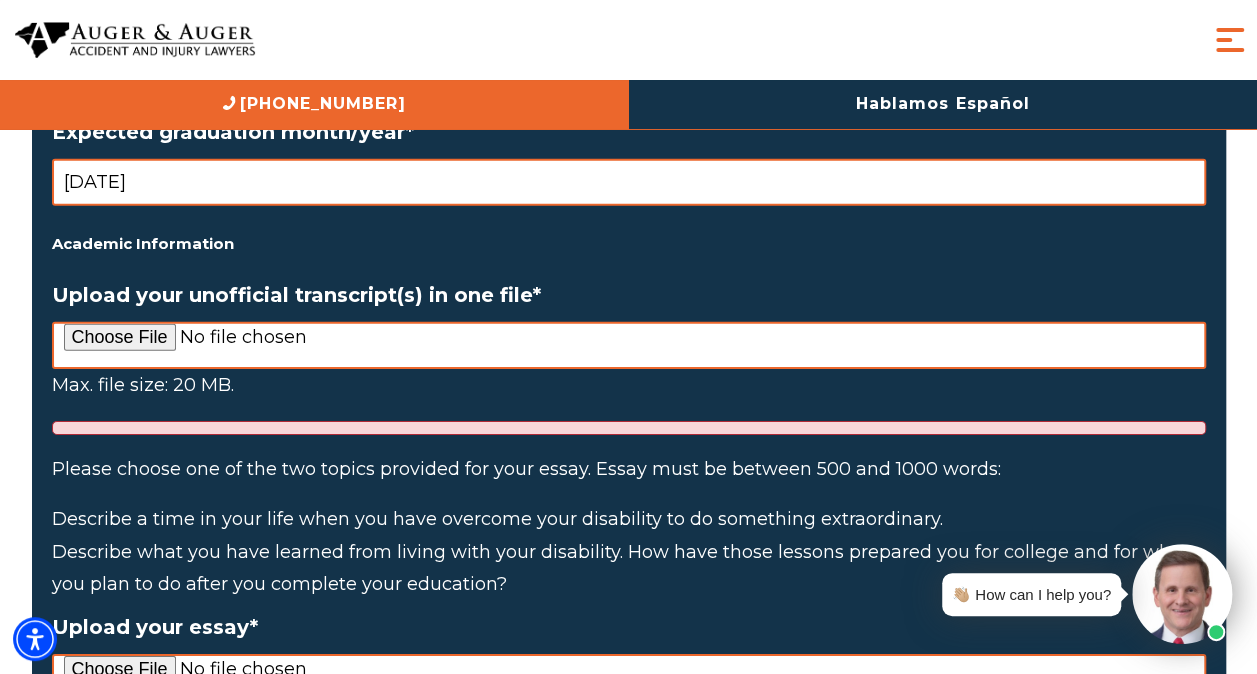 type on "C:\fakepath\AA.pdf" 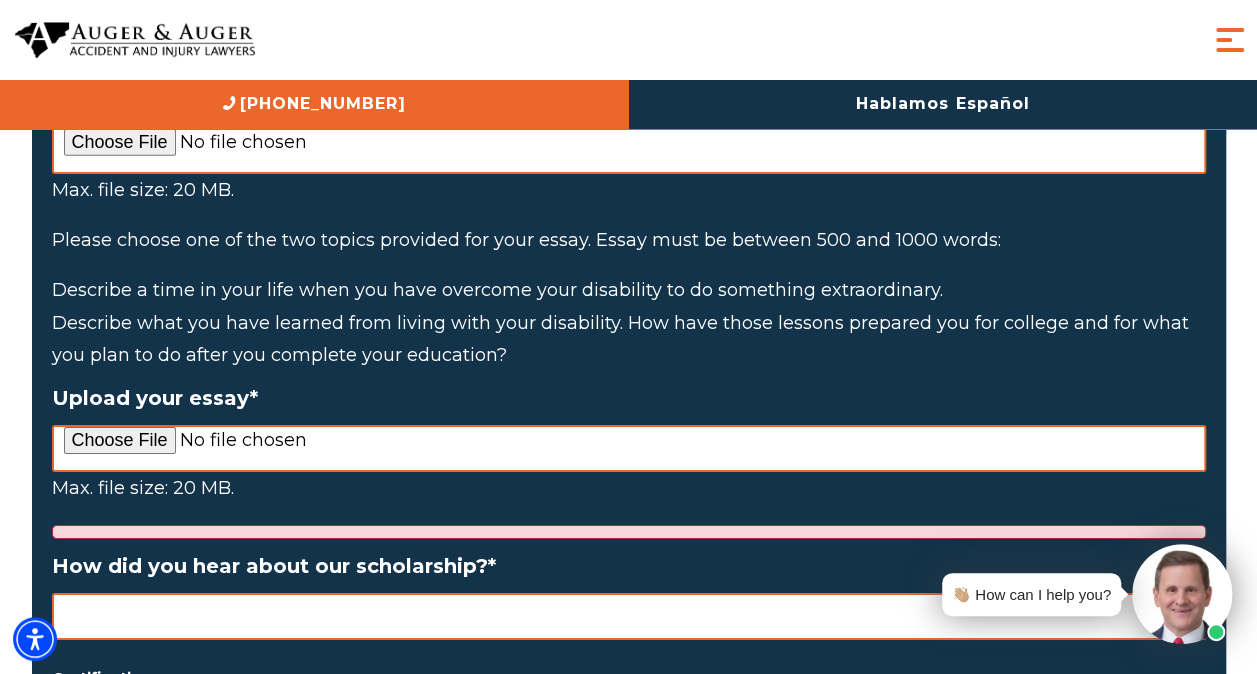 scroll, scrollTop: 3139, scrollLeft: 0, axis: vertical 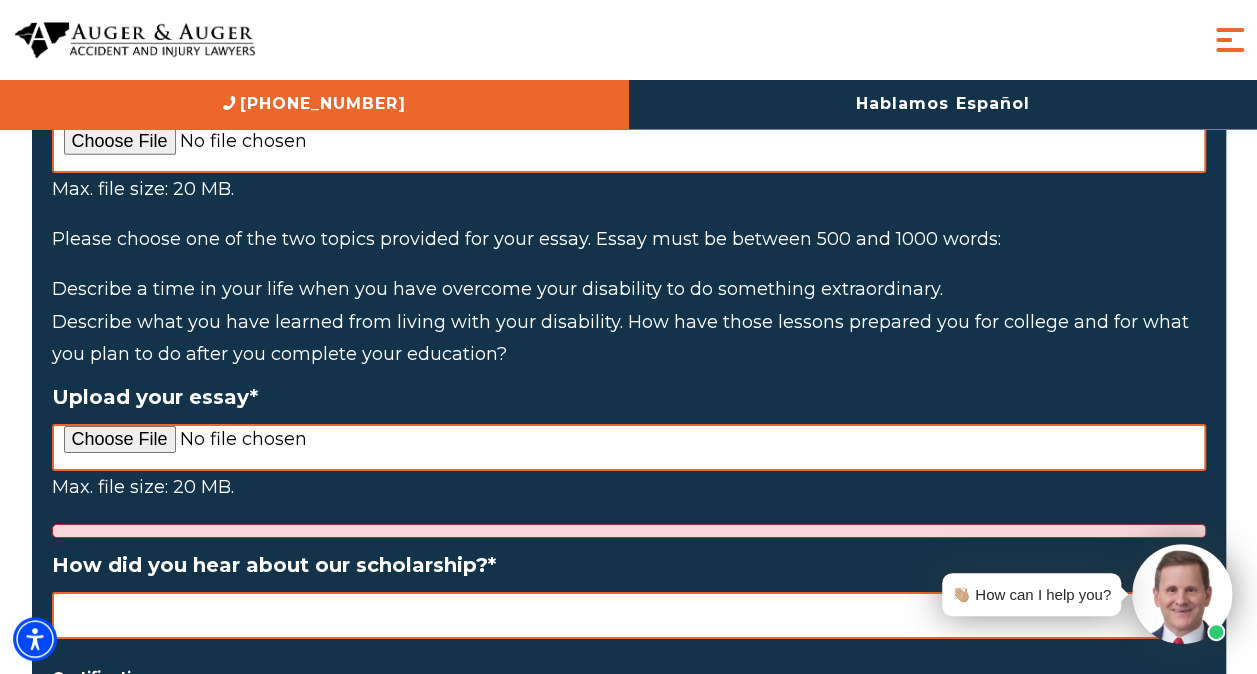 click on "Upload your essay *" at bounding box center [629, 447] 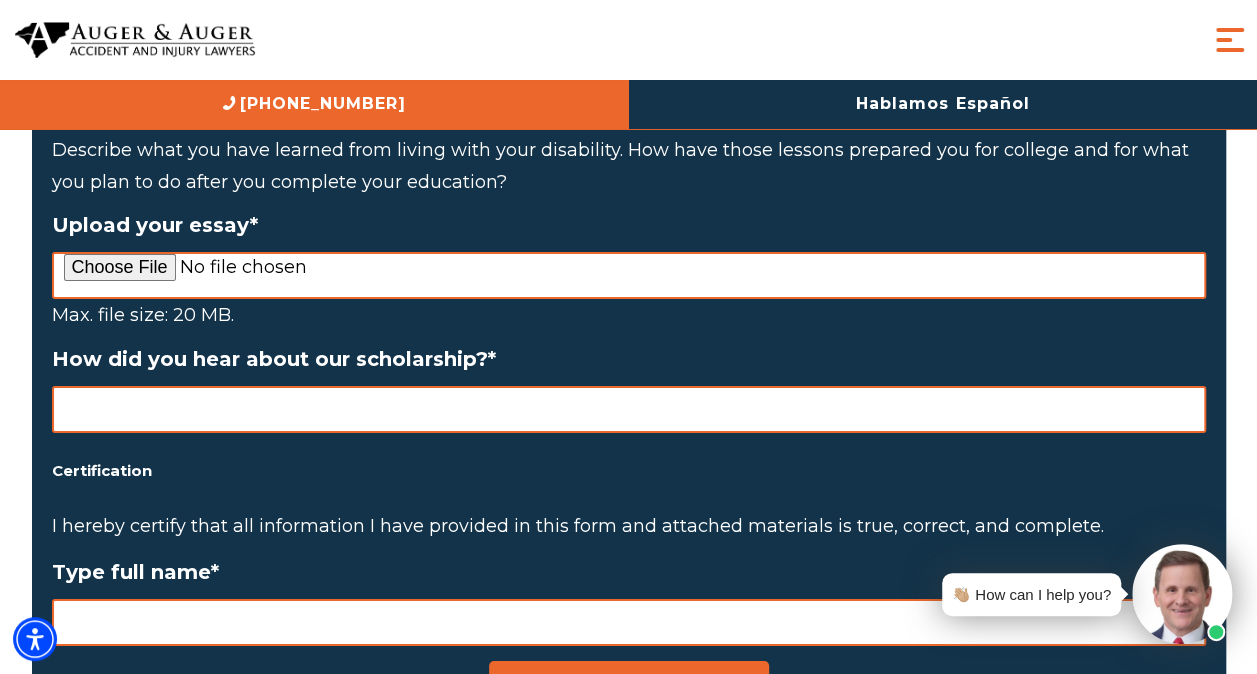 scroll, scrollTop: 3357, scrollLeft: 0, axis: vertical 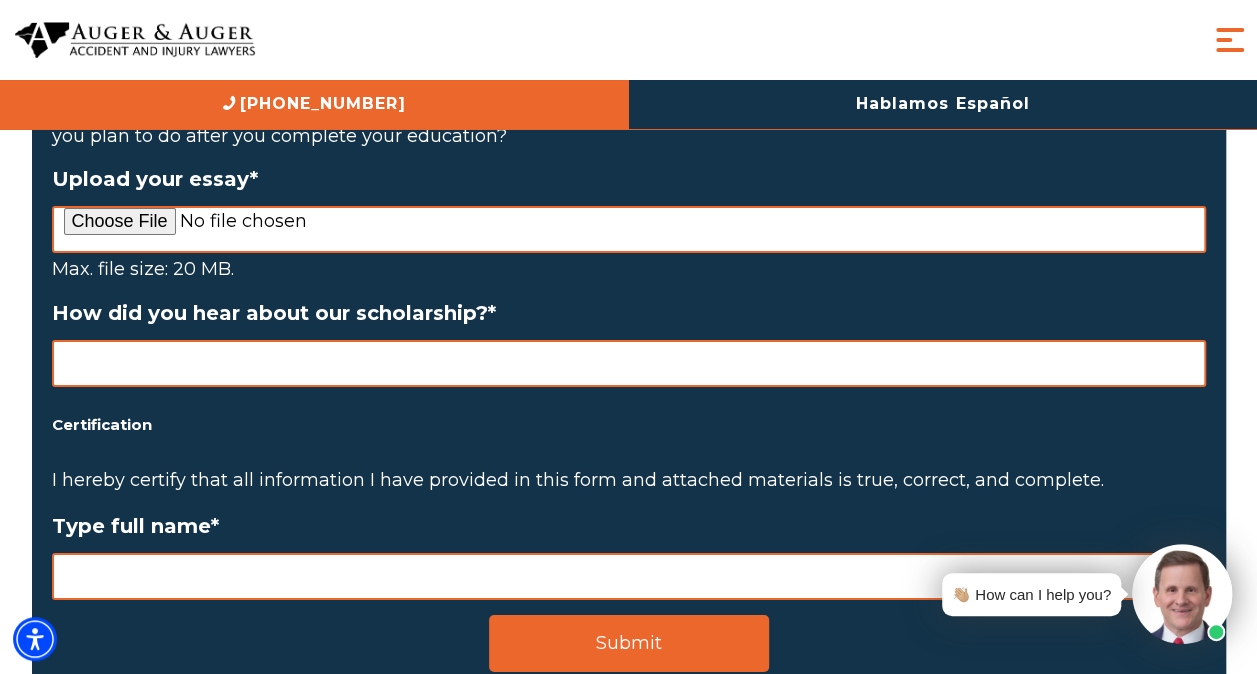 click on "How did you hear about our scholarship? *" at bounding box center [629, 363] 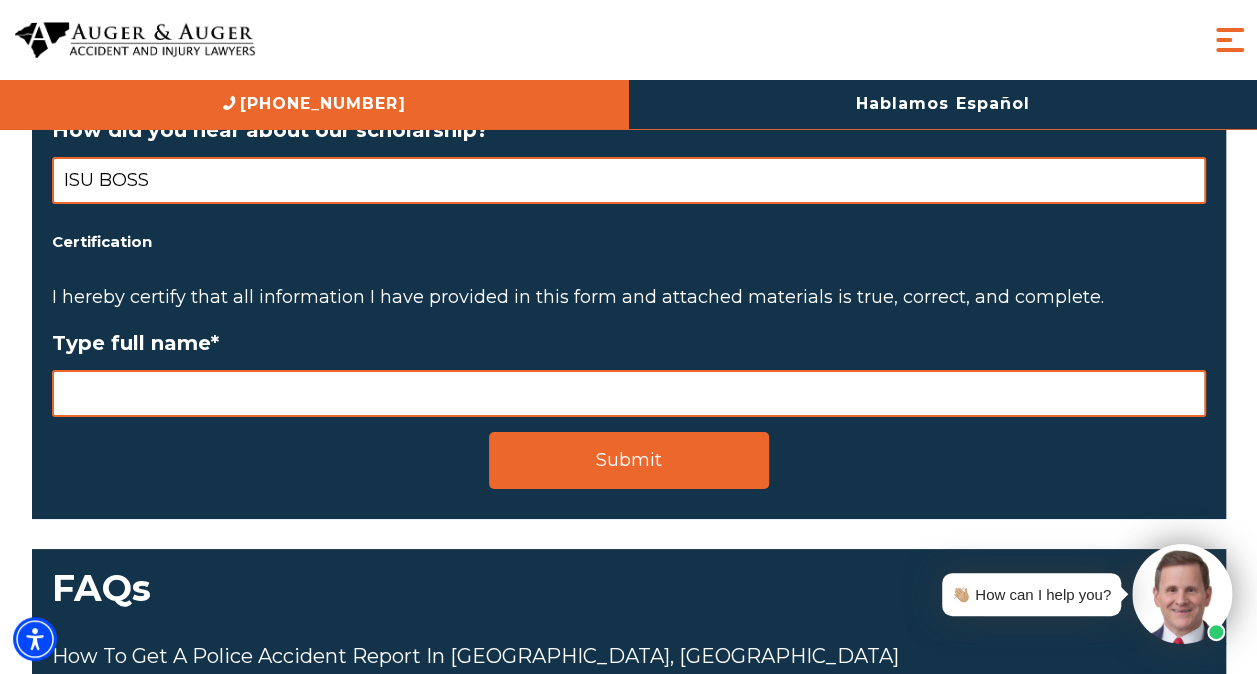 scroll, scrollTop: 3568, scrollLeft: 0, axis: vertical 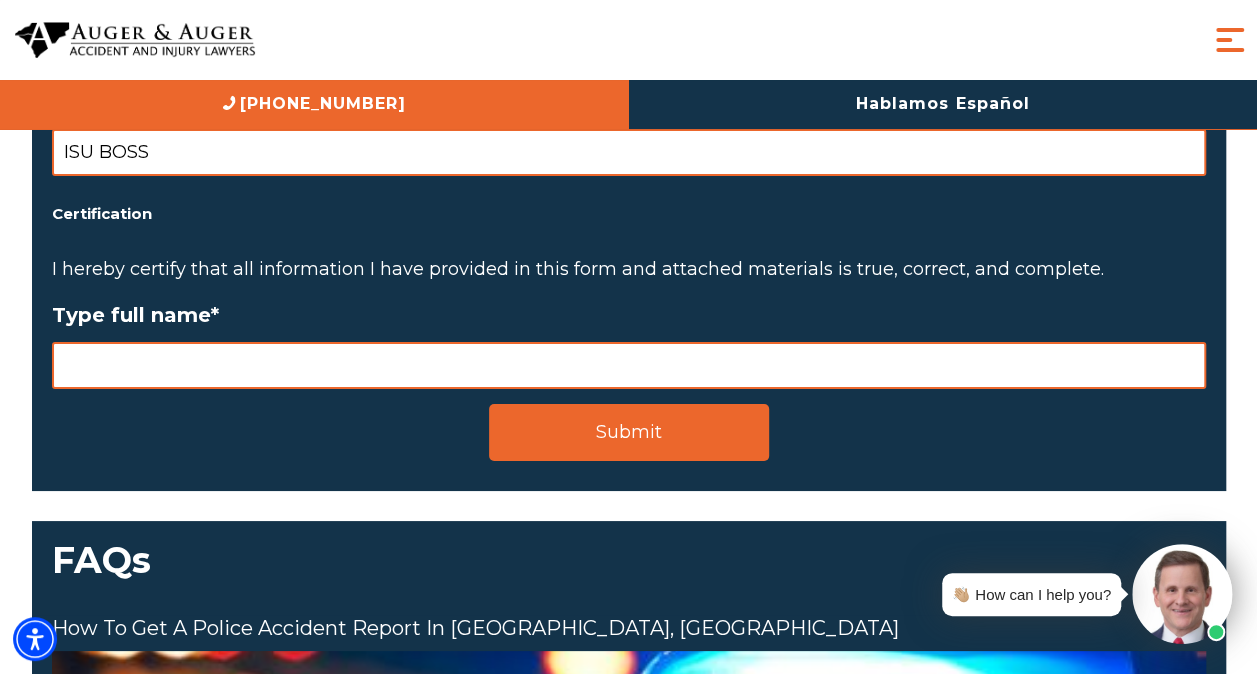 type on "ISU BOSS" 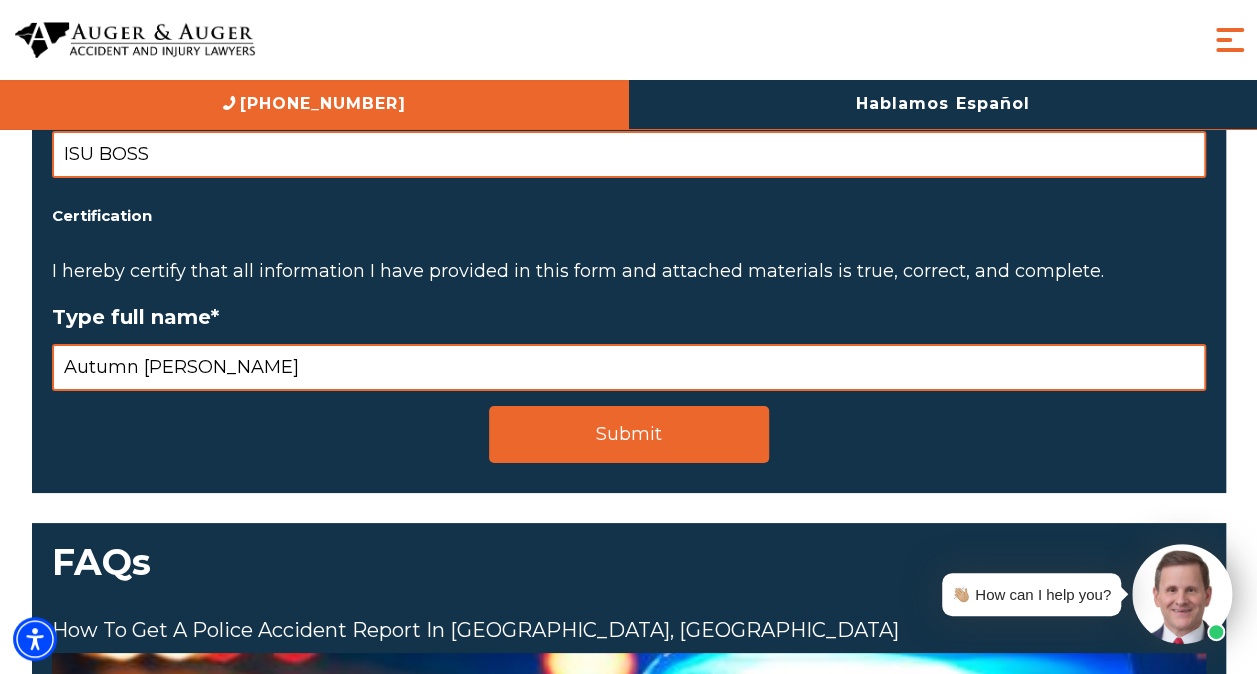 scroll, scrollTop: 3565, scrollLeft: 0, axis: vertical 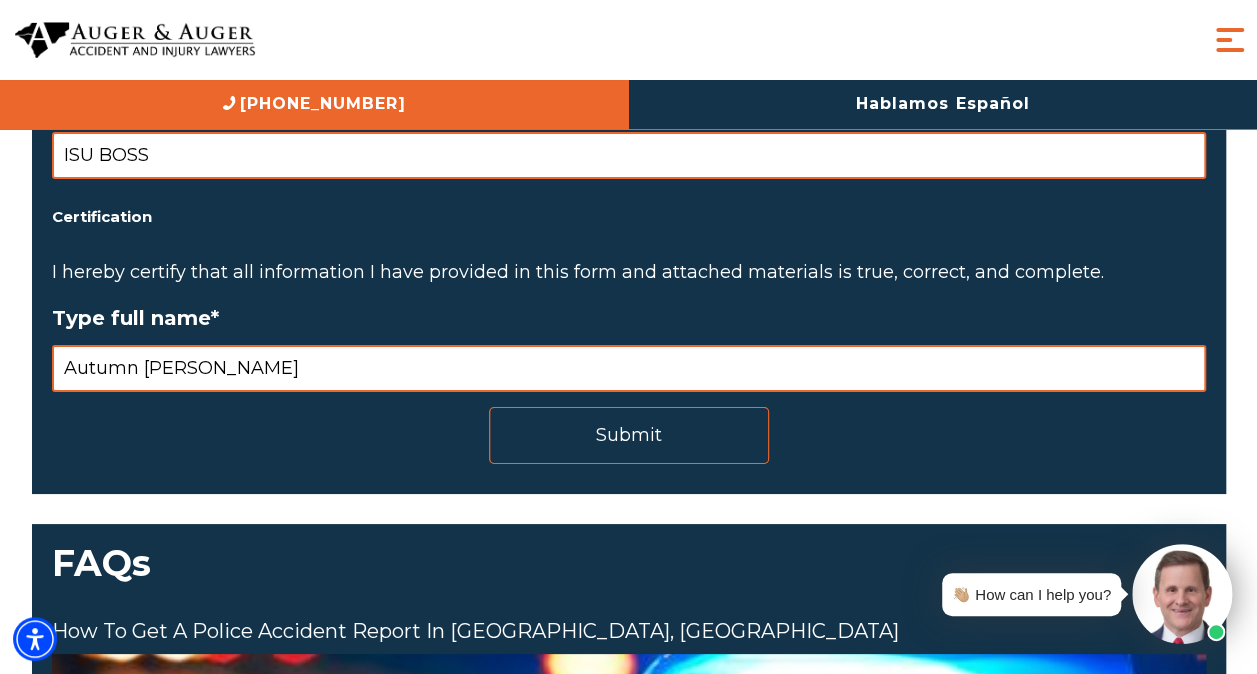type on "Autumn Melissa Asper" 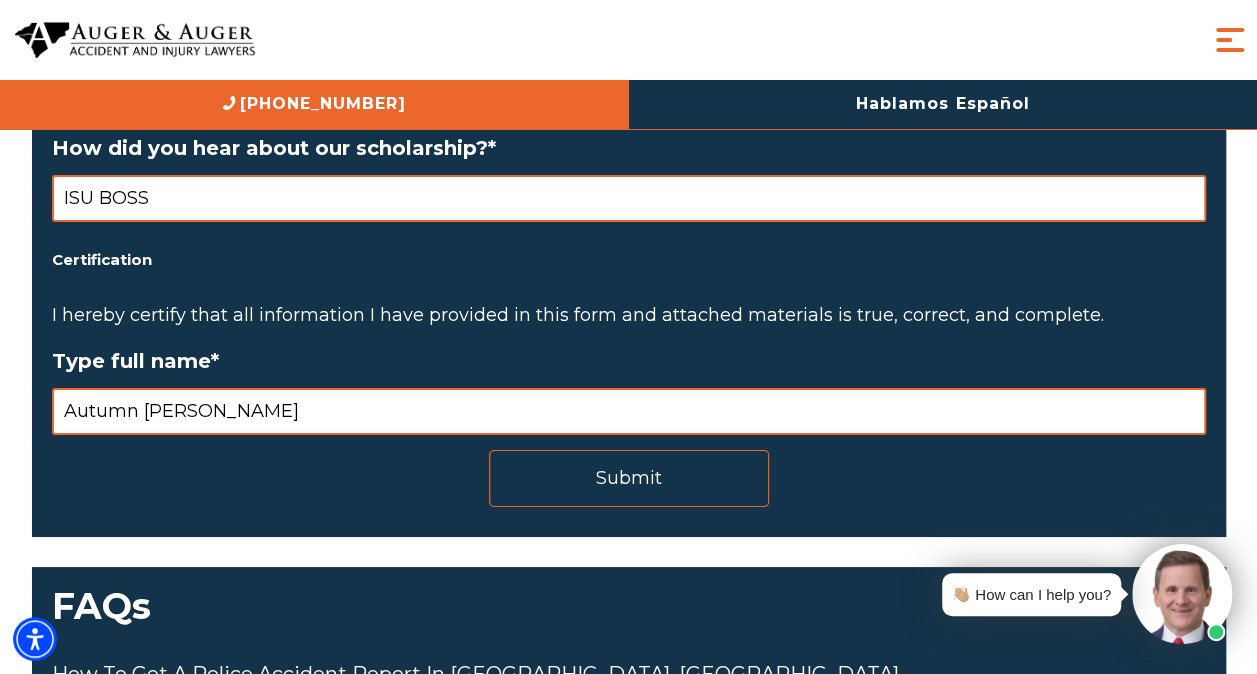 scroll, scrollTop: 3530, scrollLeft: 0, axis: vertical 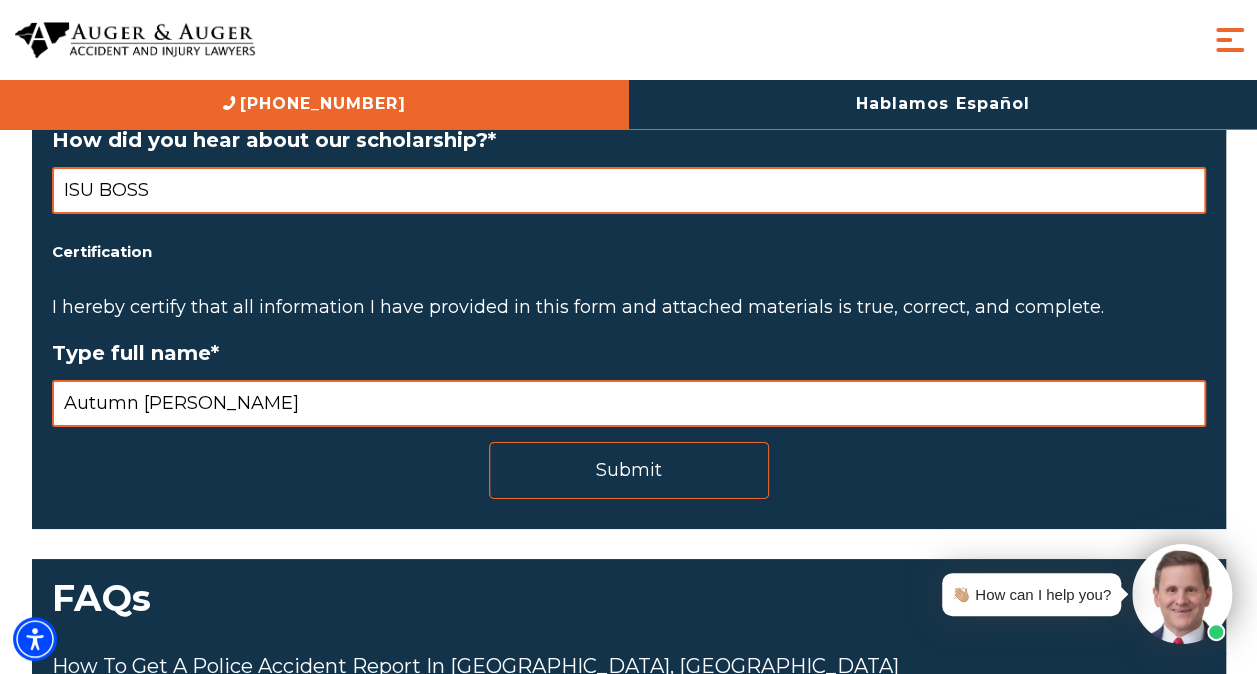 click on "Submit" at bounding box center [629, 470] 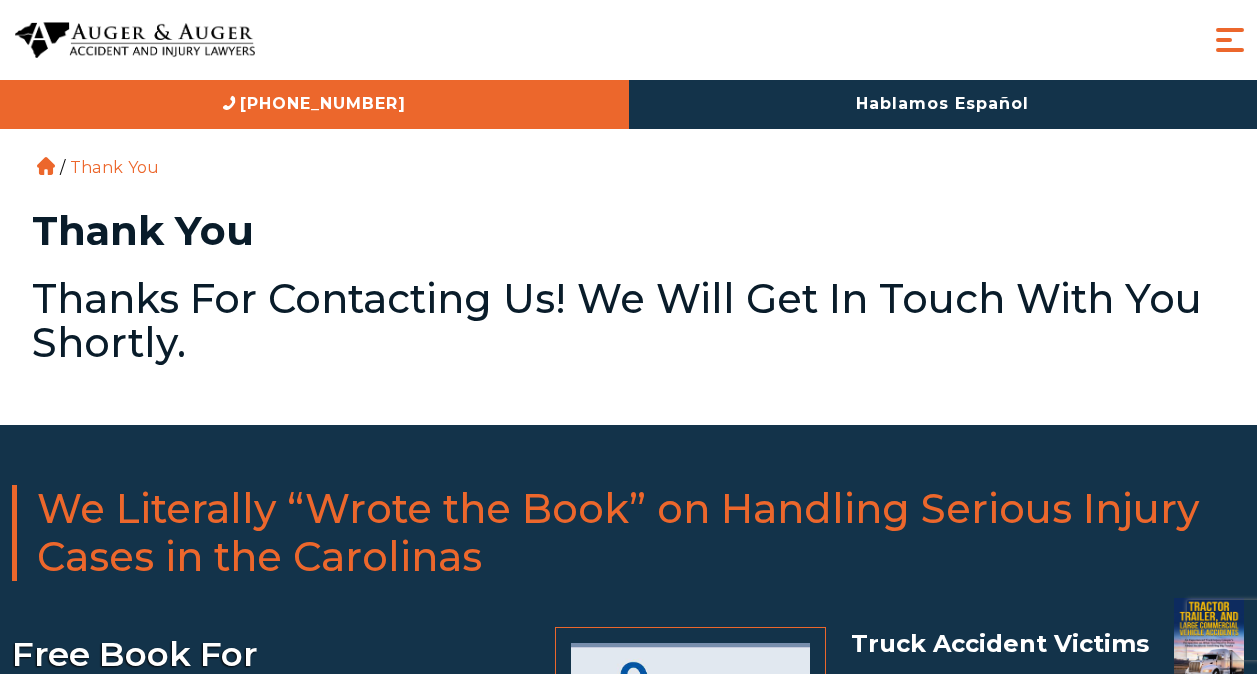 scroll, scrollTop: 0, scrollLeft: 0, axis: both 